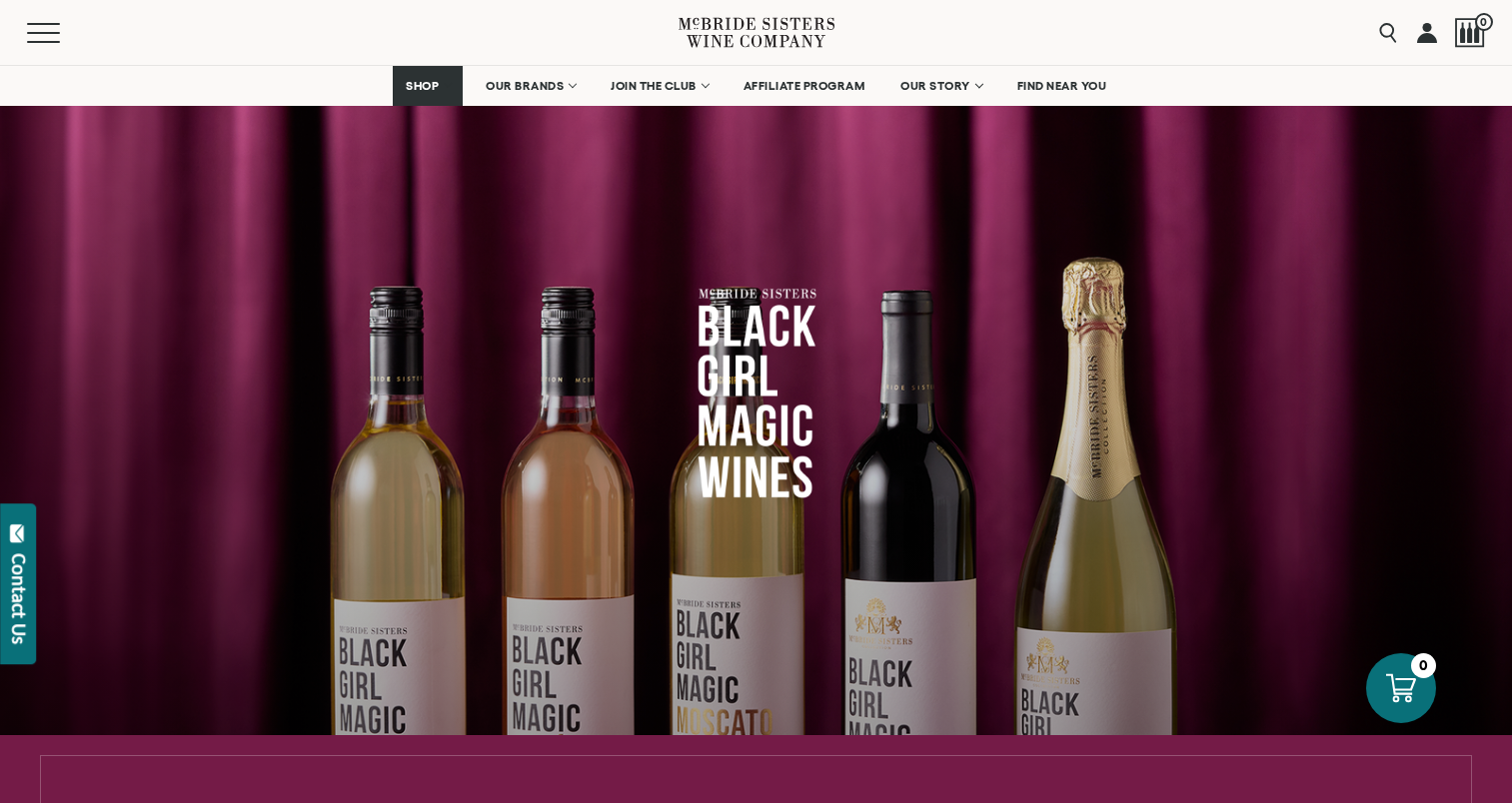 scroll, scrollTop: 1458, scrollLeft: 0, axis: vertical 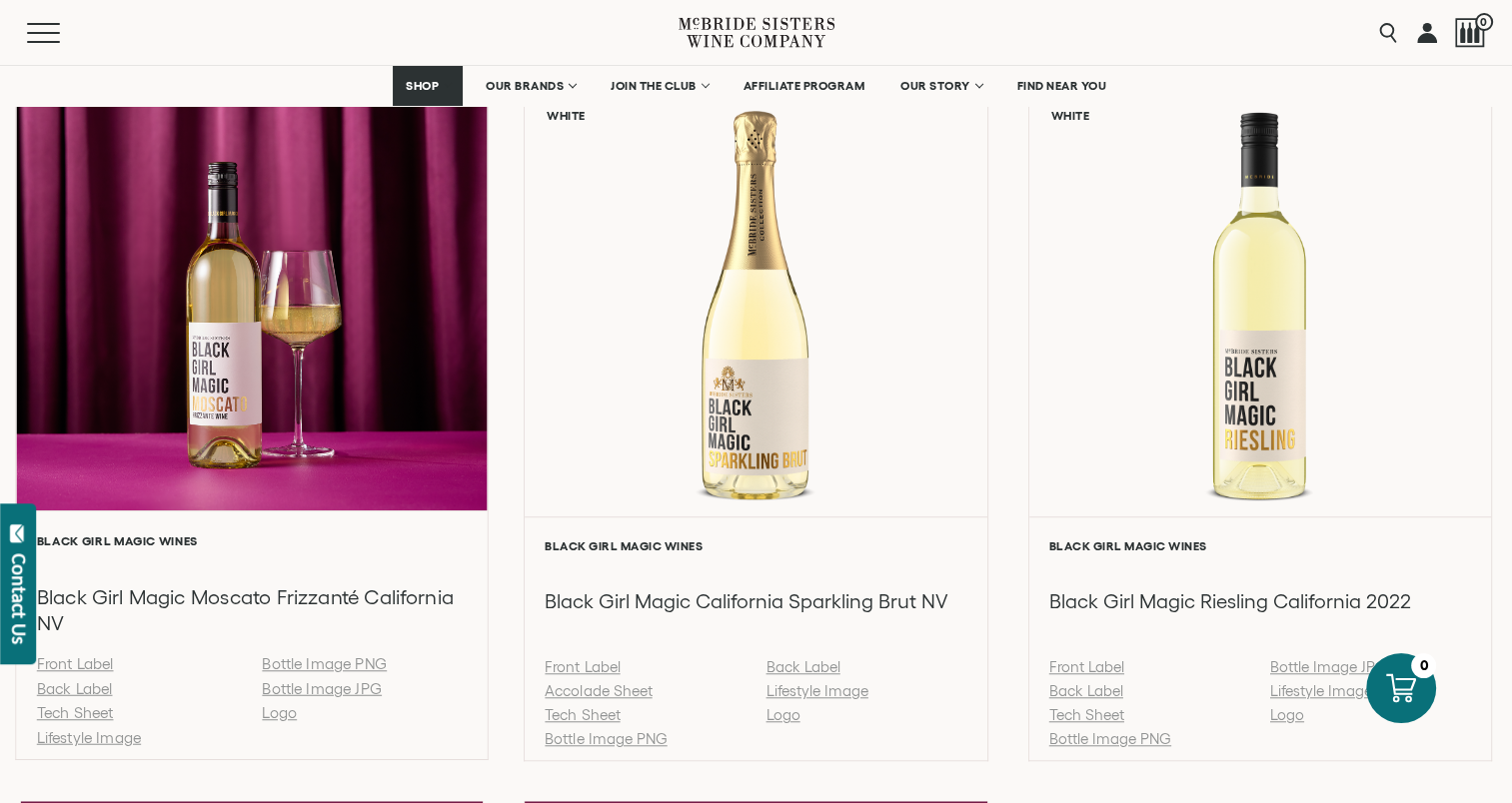 click on "Bottle Image JPG" at bounding box center (322, 688) 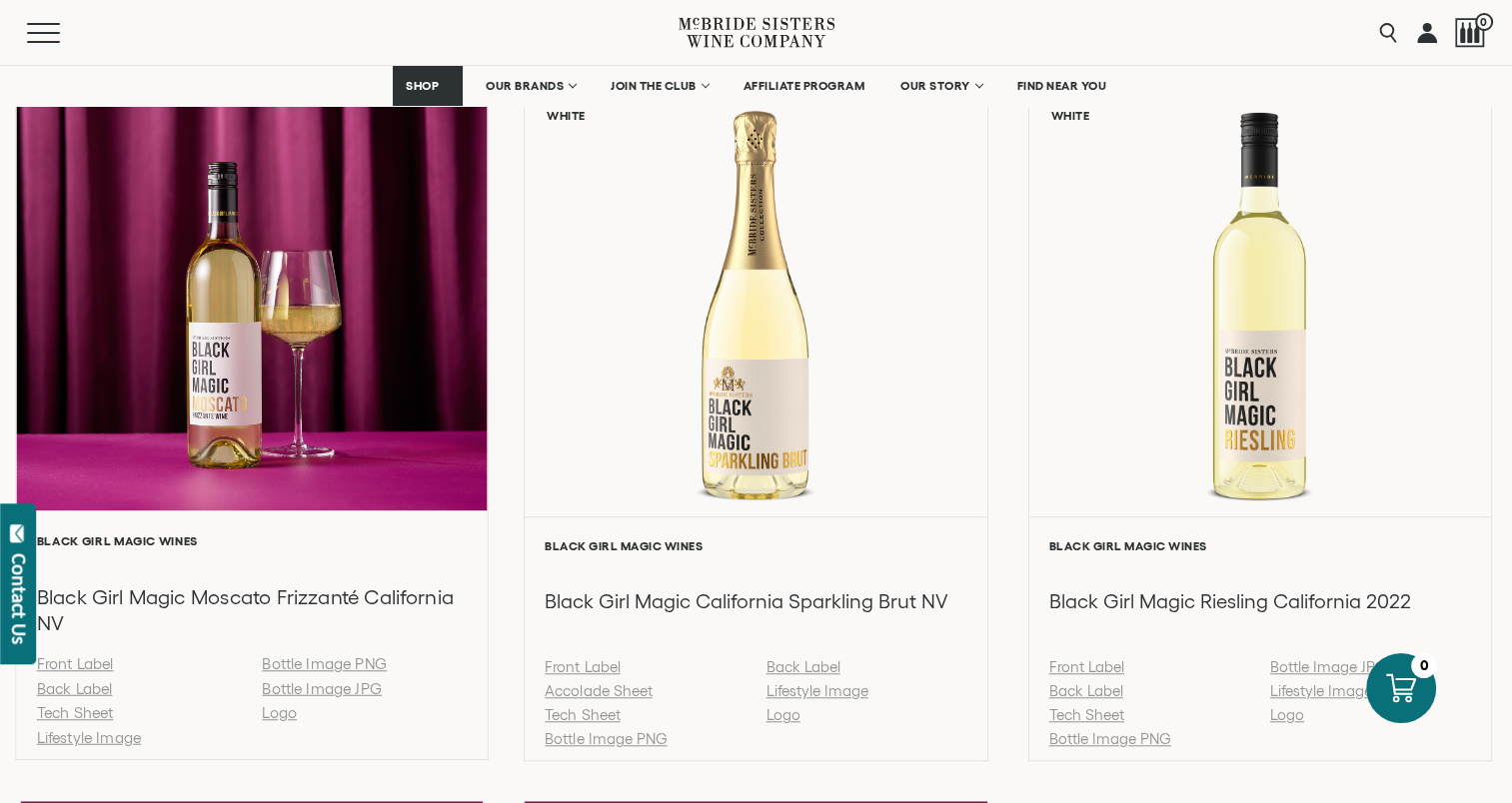 click on "Bottle Image PNG" at bounding box center [324, 663] 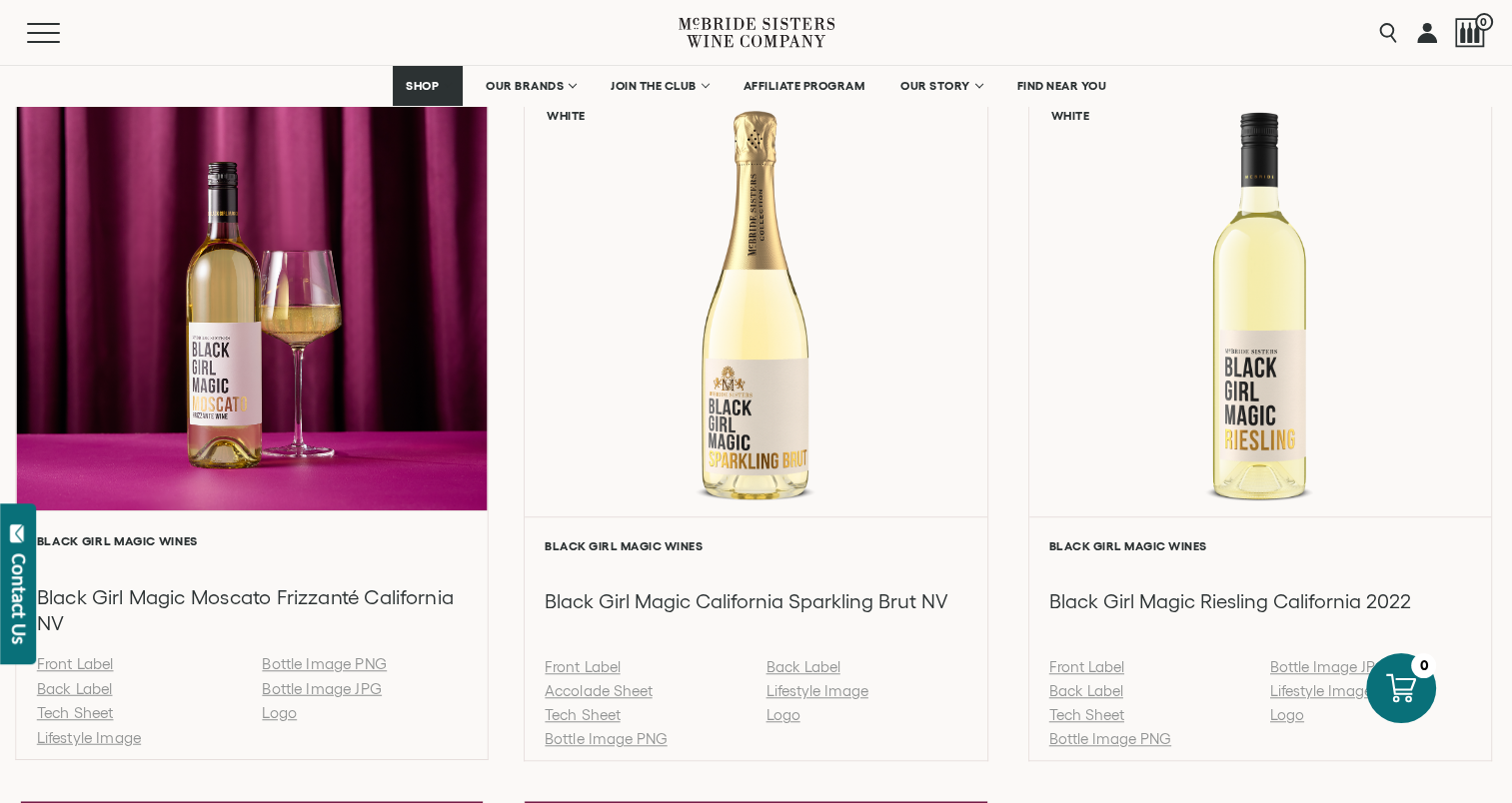 click on "Back Label" at bounding box center [75, 688] 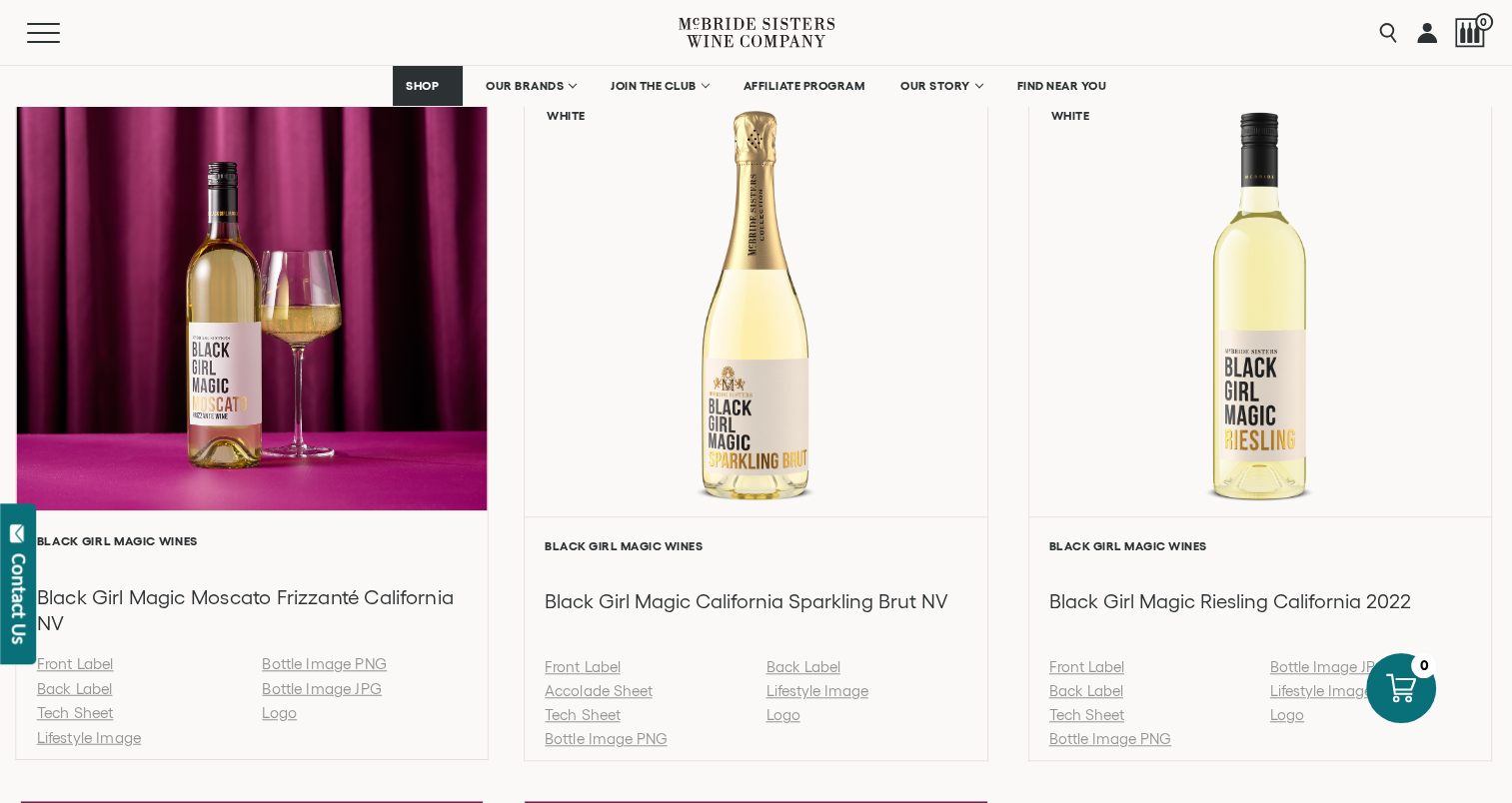 click on "Bottle Image PNG" at bounding box center [324, 663] 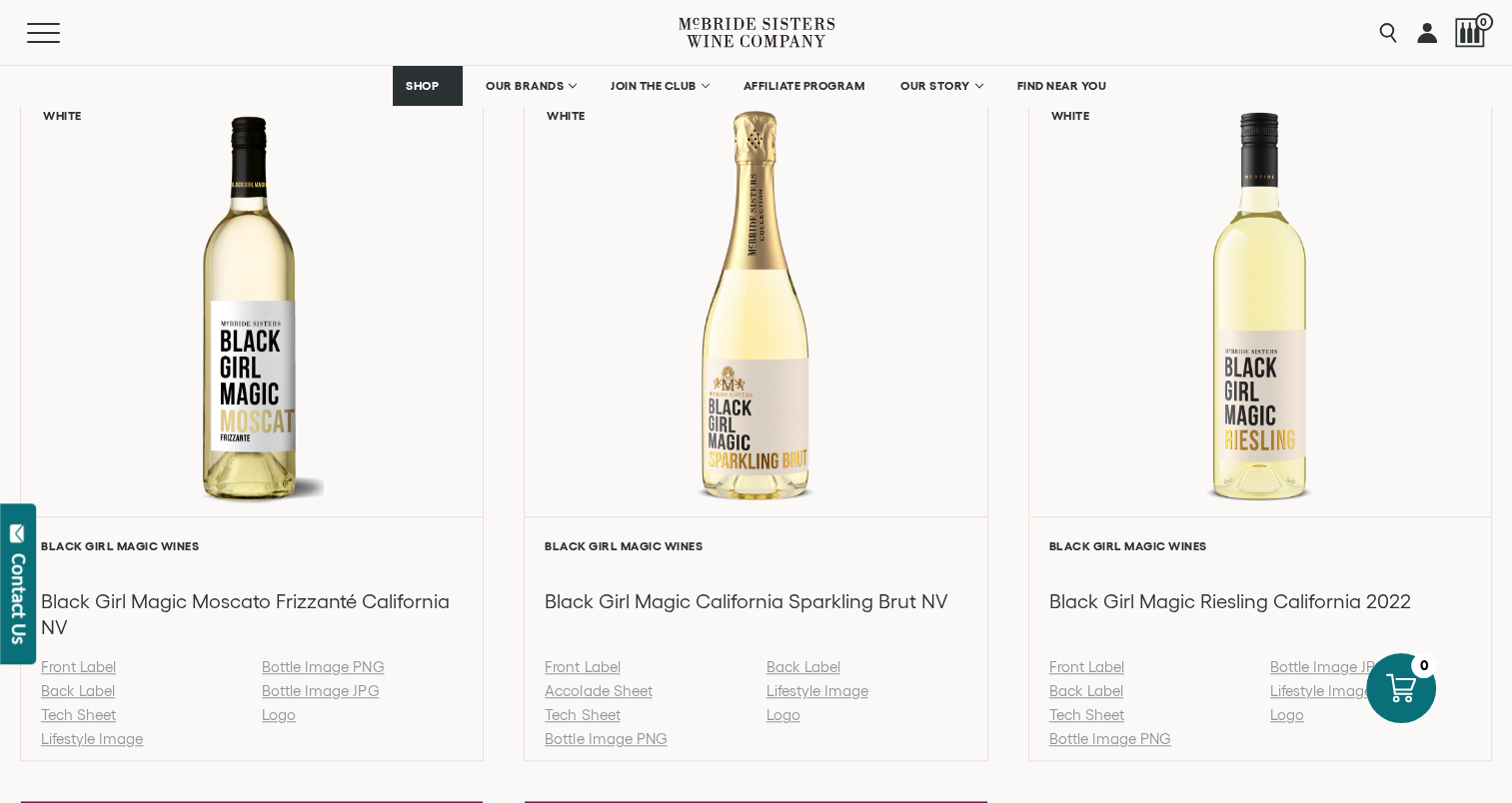 click on "Menu
Search
0" at bounding box center (756, 32) 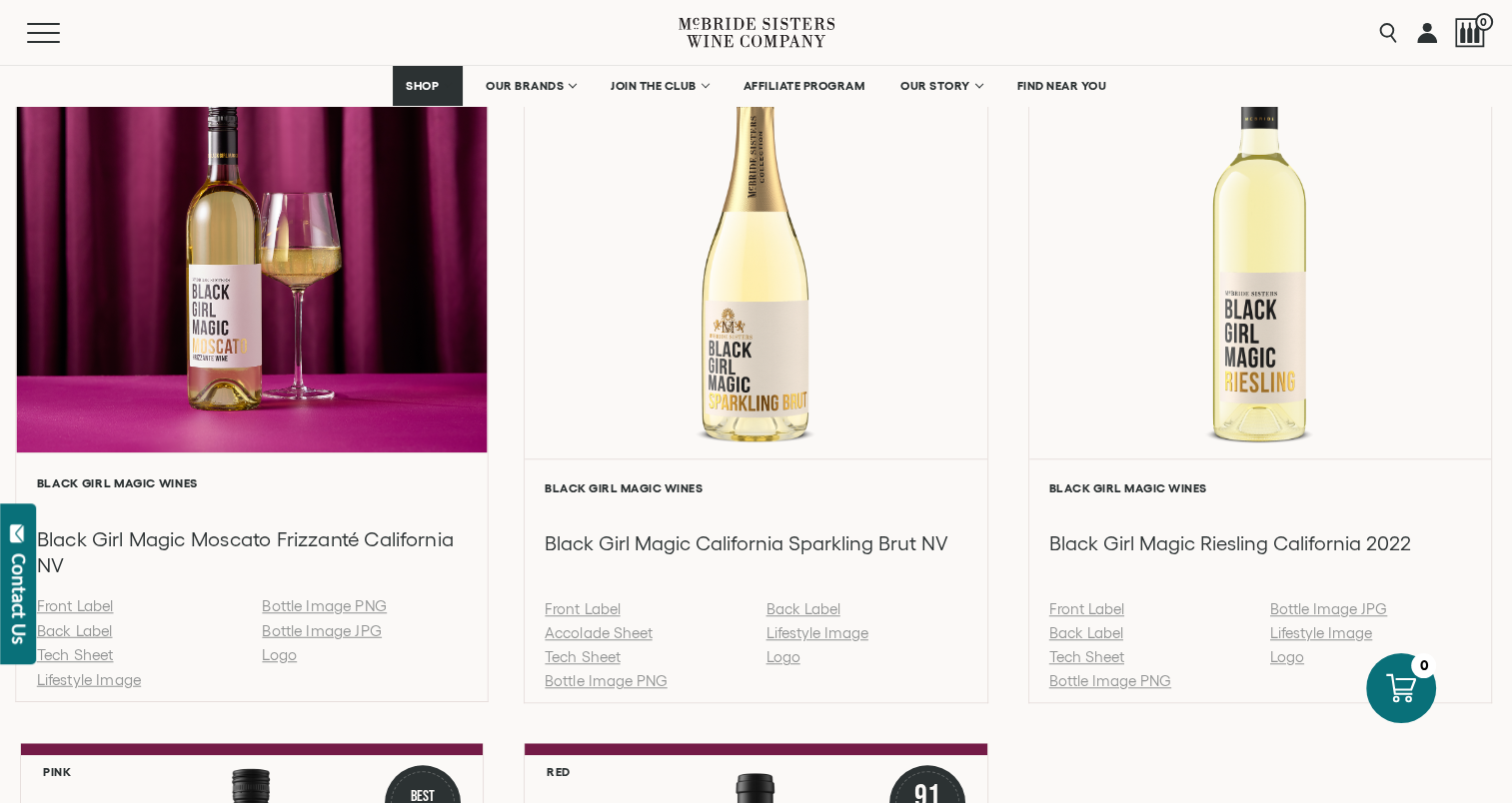 scroll, scrollTop: 1517, scrollLeft: 0, axis: vertical 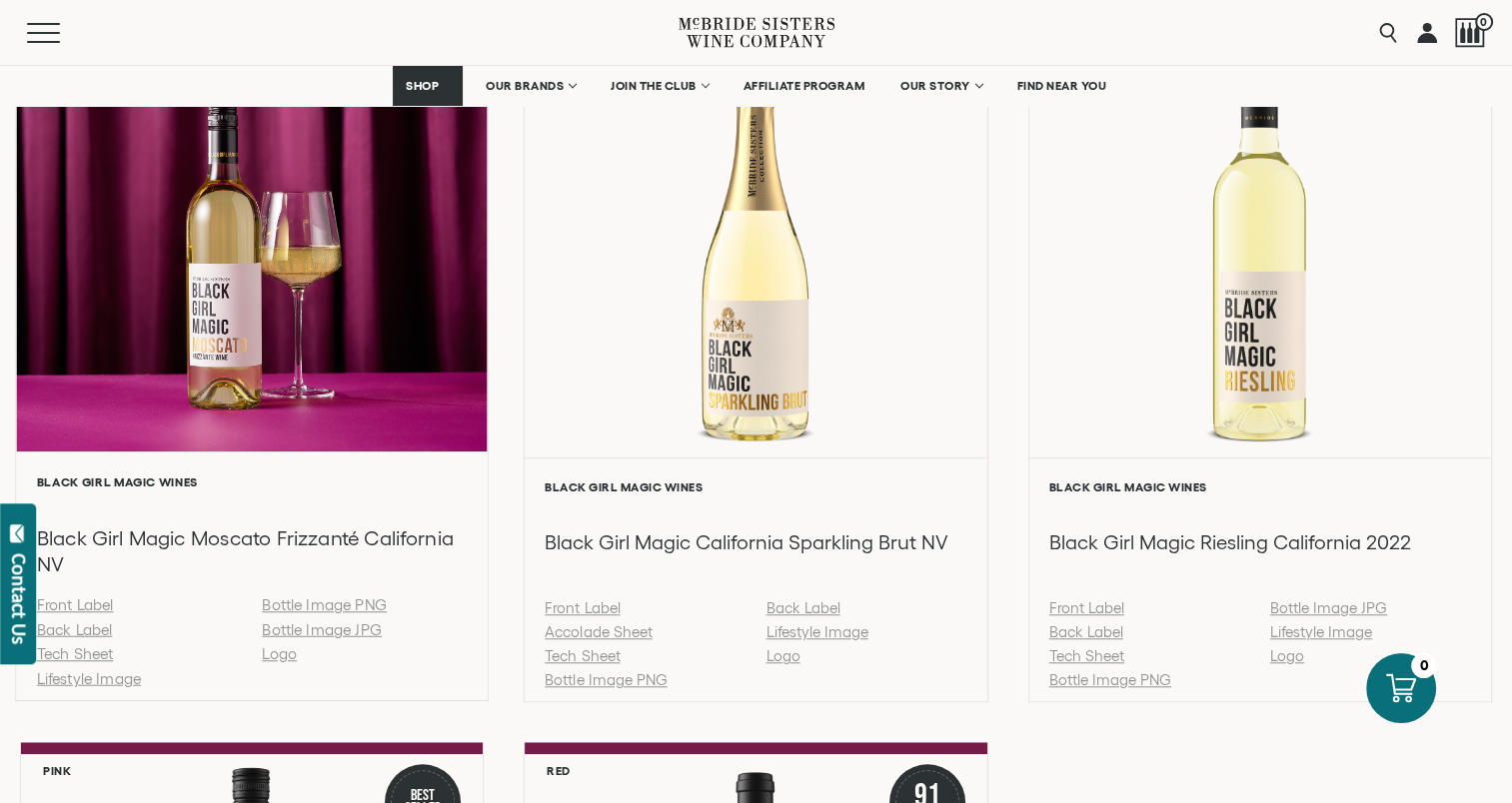 click on "Back Label" at bounding box center (75, 629) 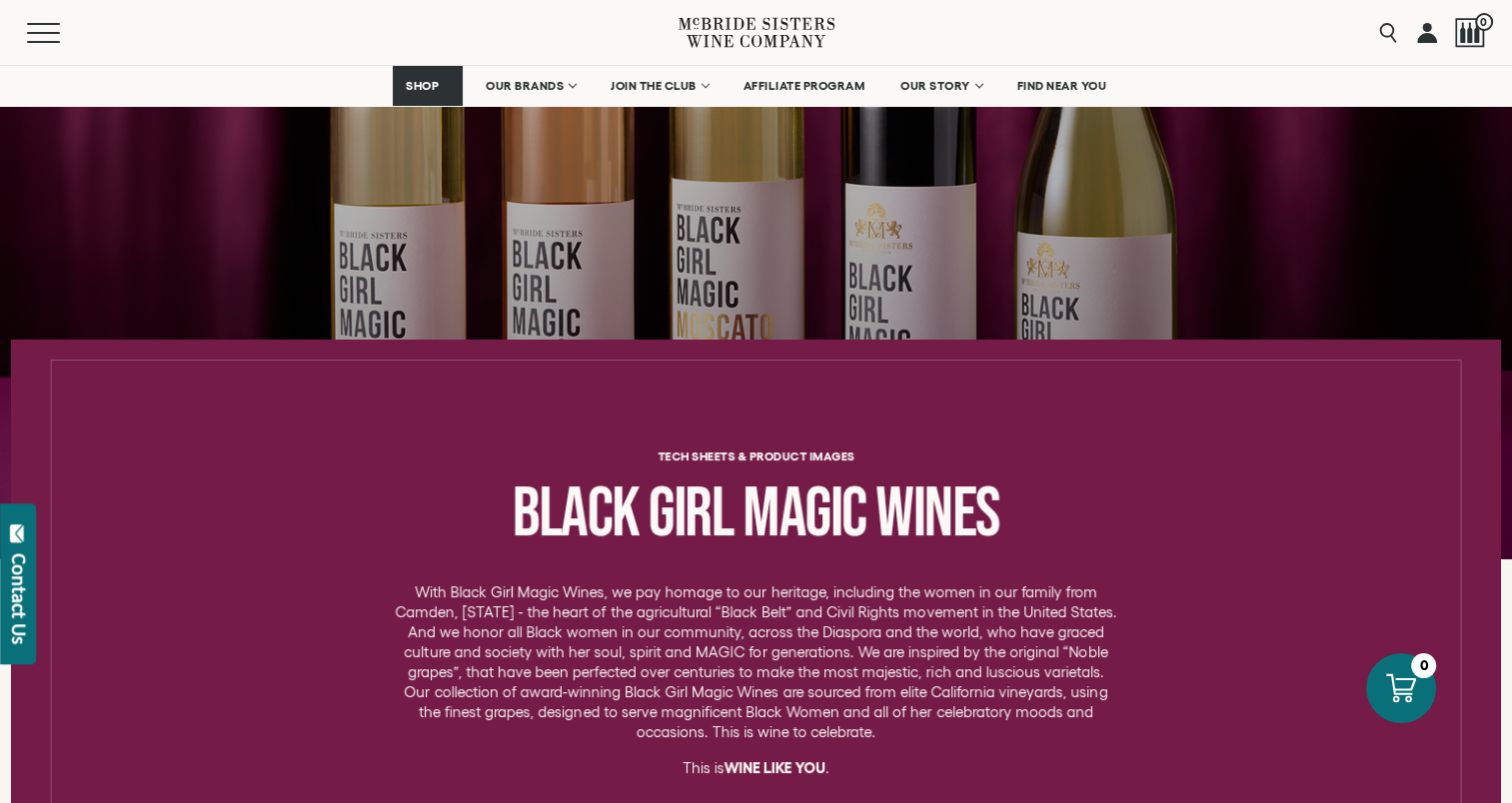scroll, scrollTop: 396, scrollLeft: 0, axis: vertical 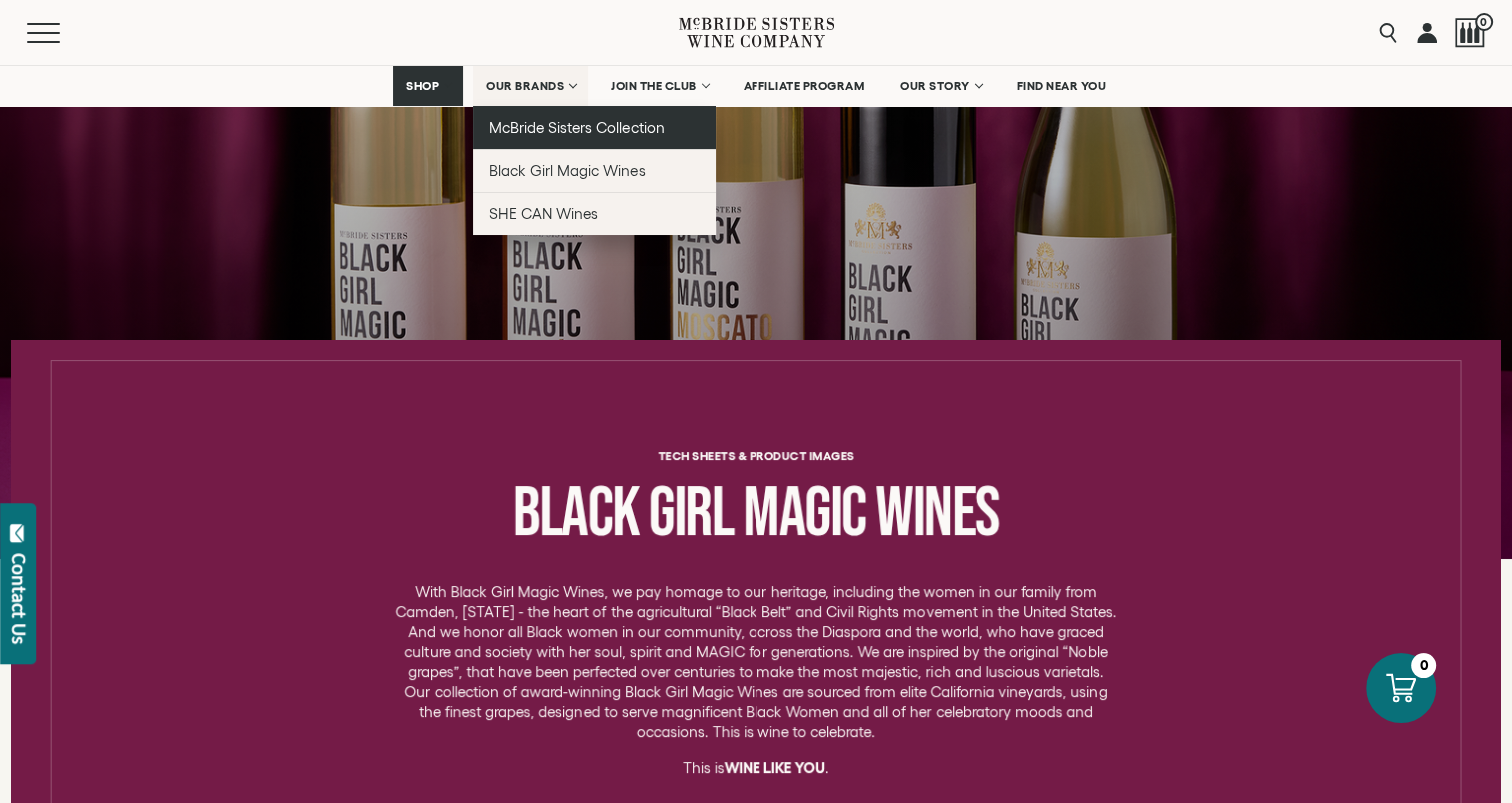 click on "McBride Sisters Collection" at bounding box center [577, 127] 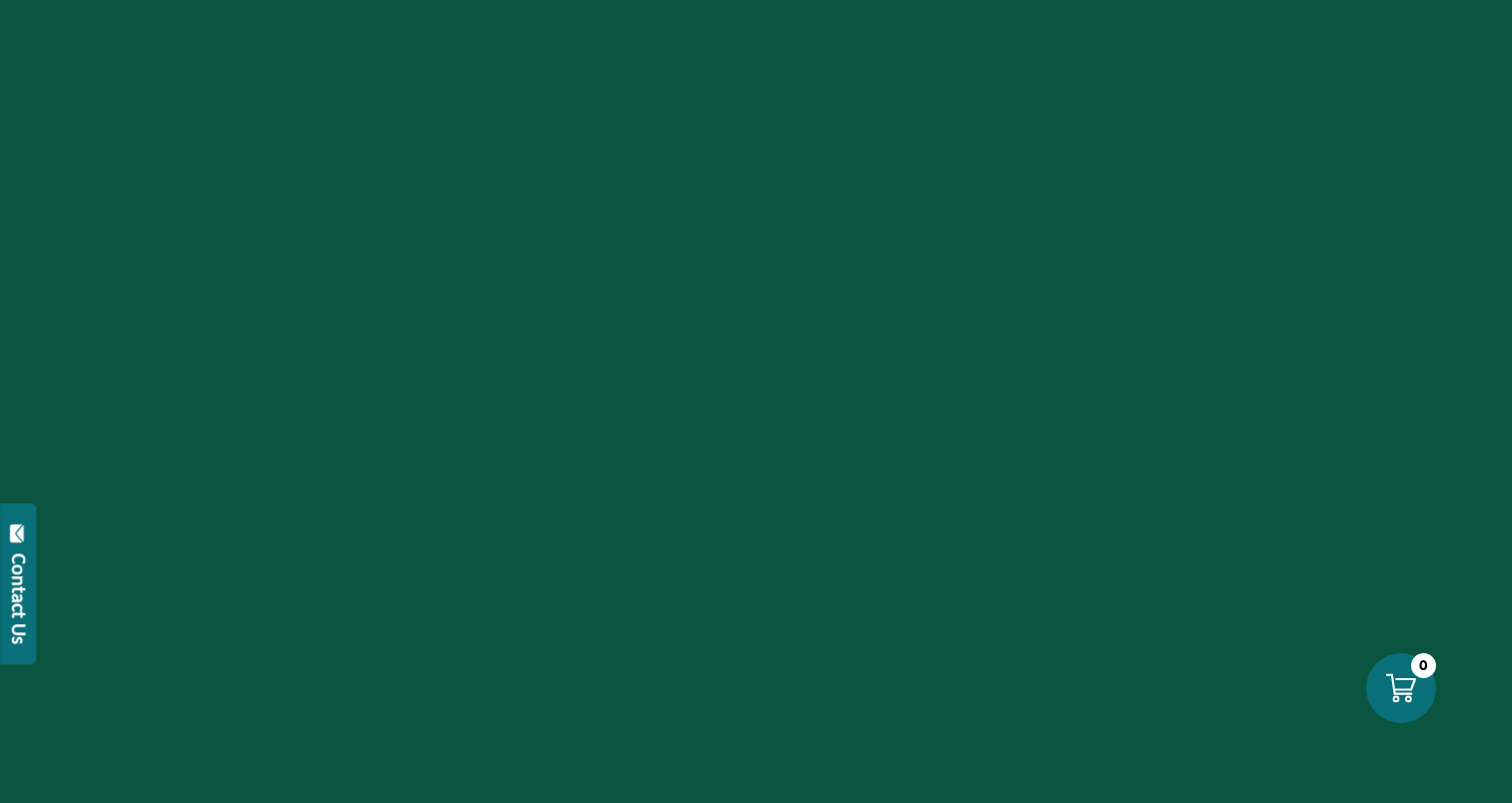 scroll, scrollTop: 0, scrollLeft: 0, axis: both 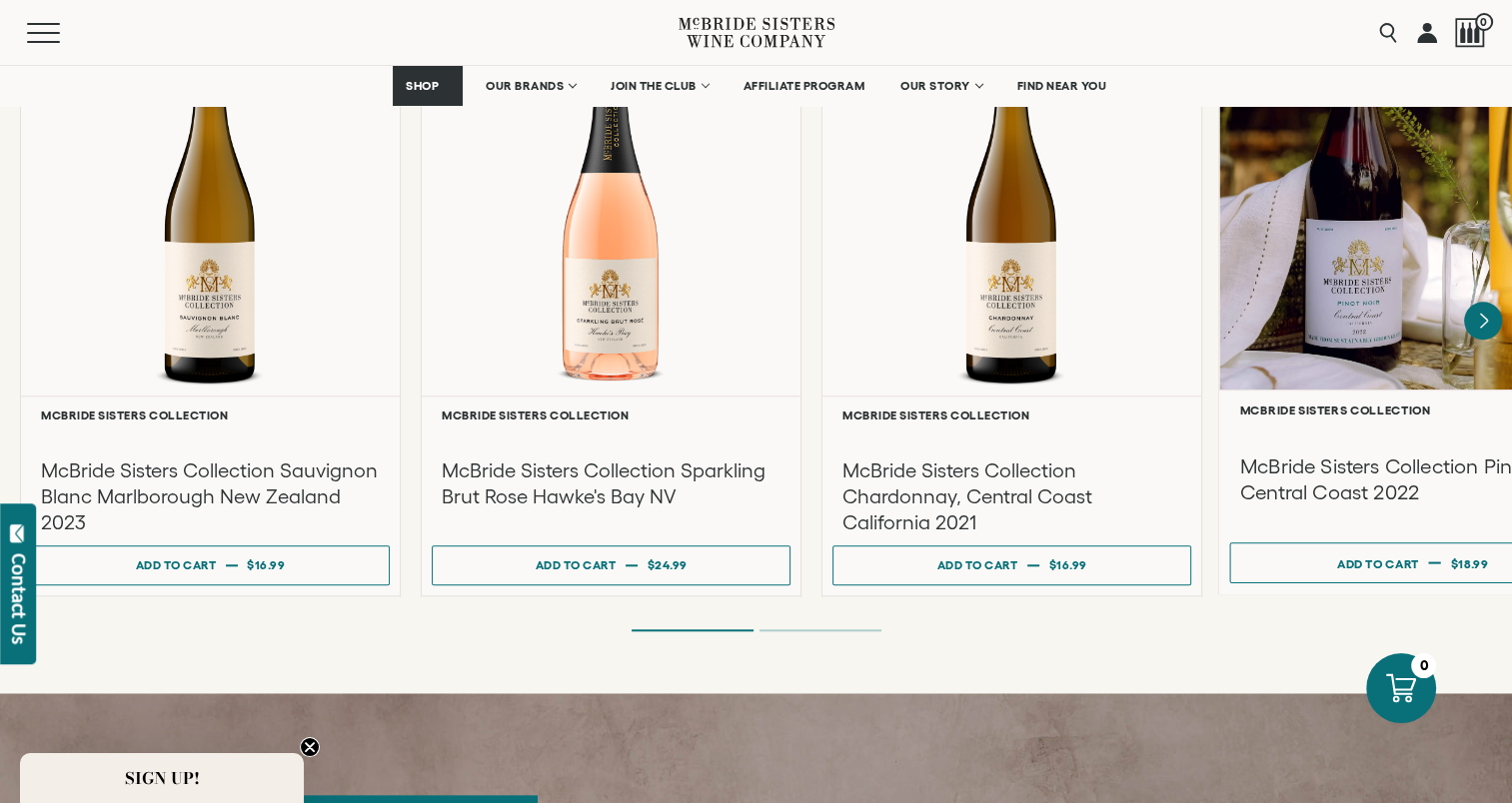 click at bounding box center (1412, 197) 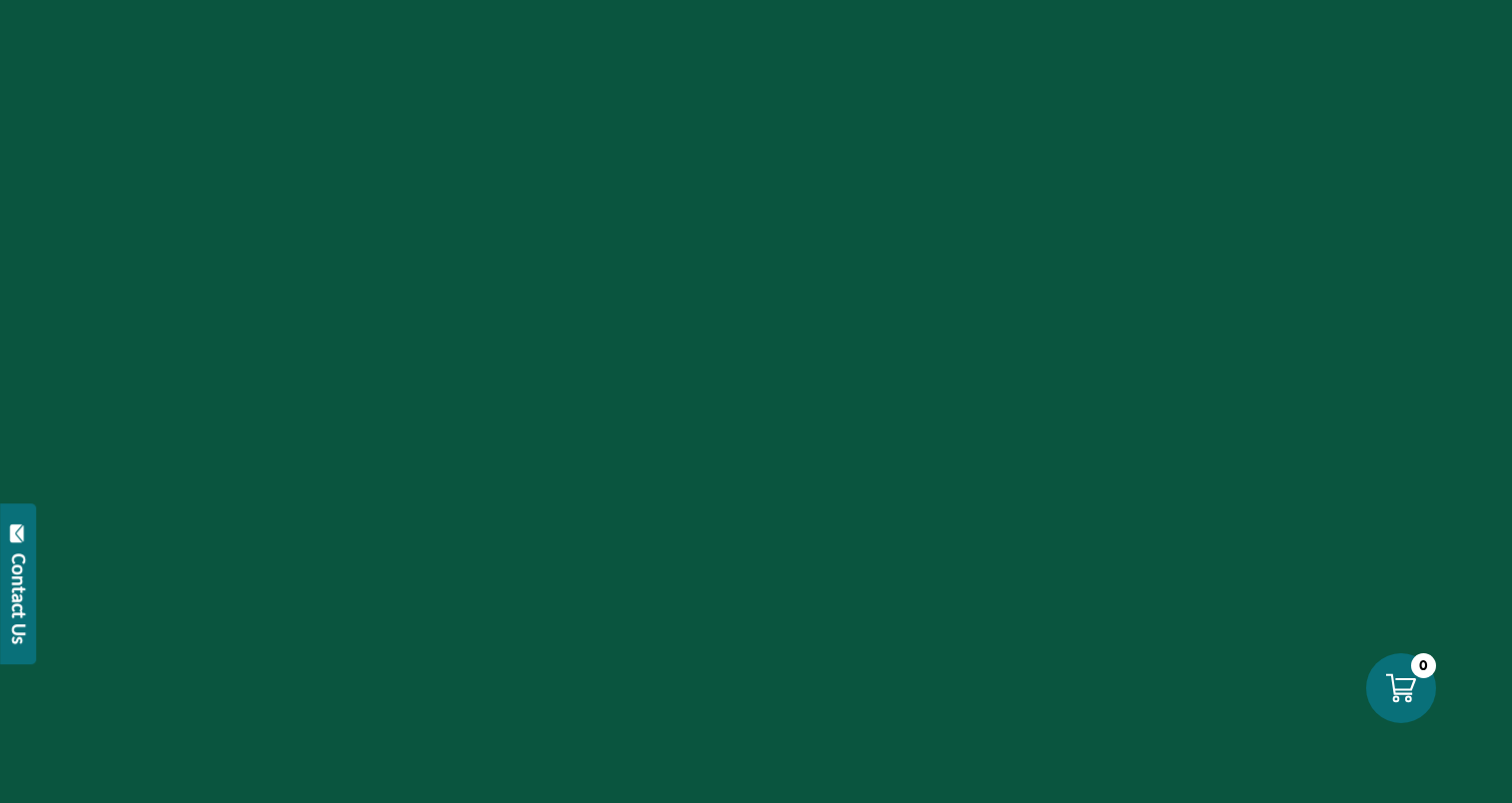 scroll, scrollTop: 0, scrollLeft: 0, axis: both 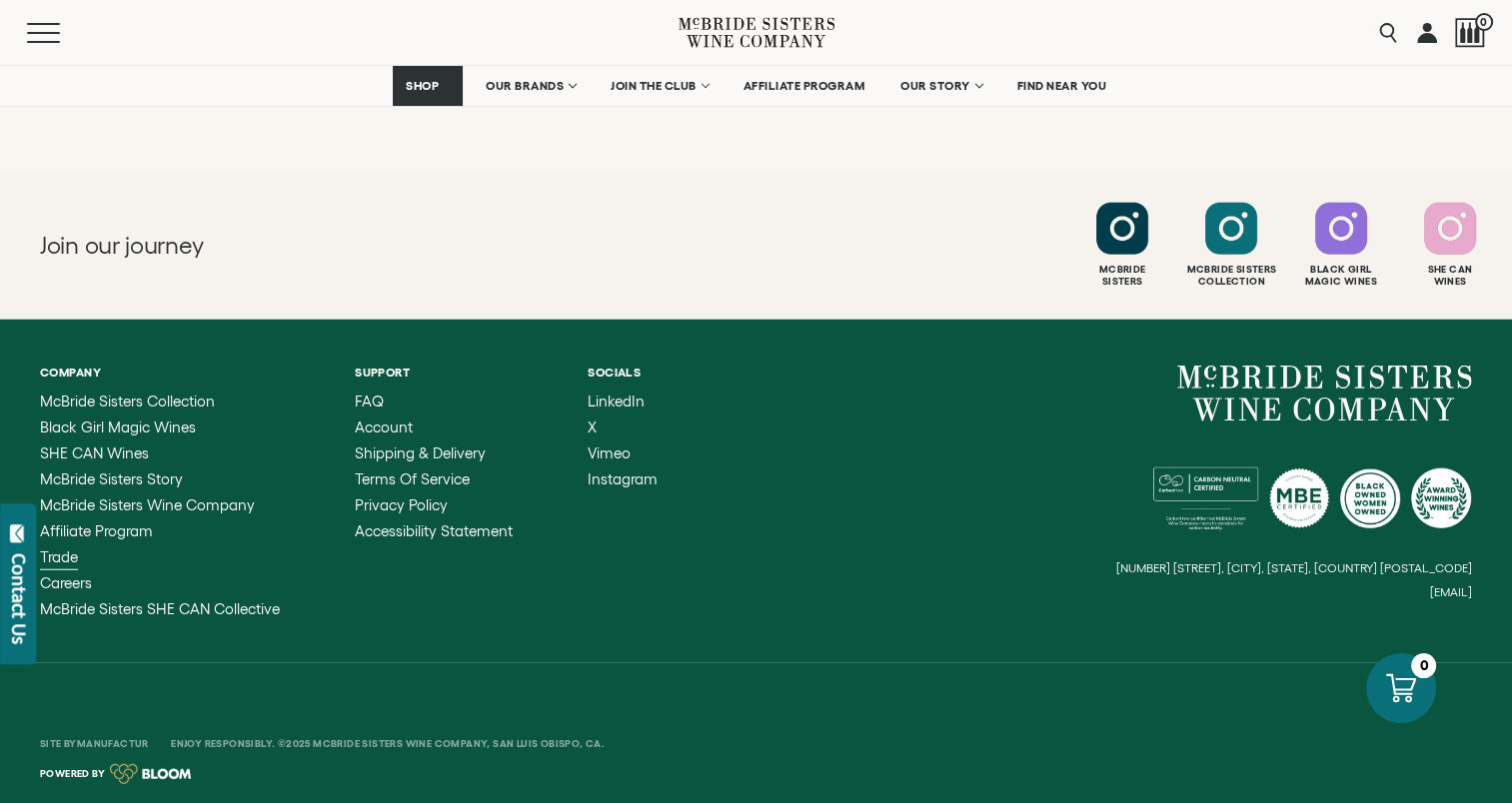 click on "Trade" at bounding box center (59, 556) 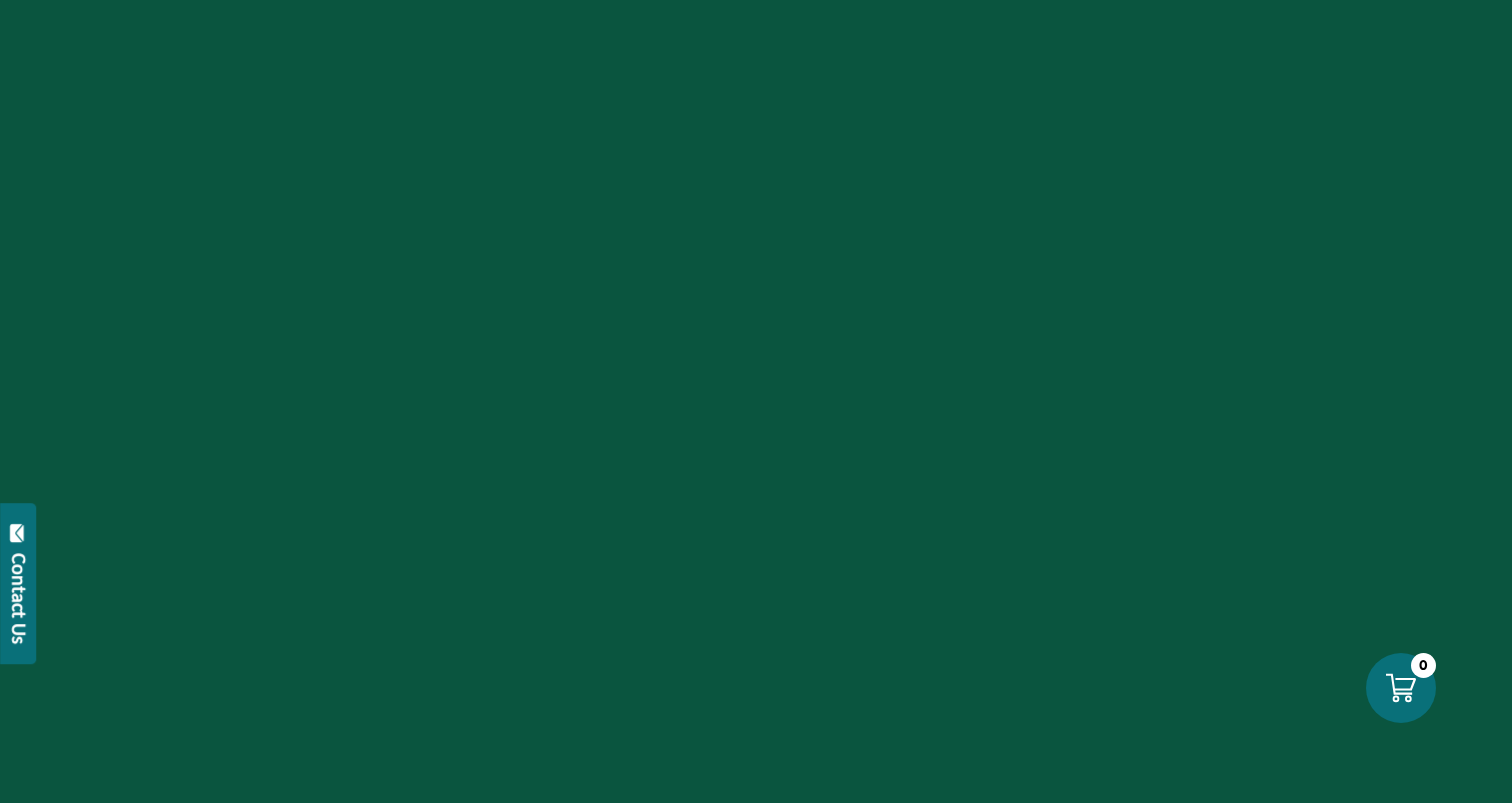 scroll, scrollTop: 0, scrollLeft: 0, axis: both 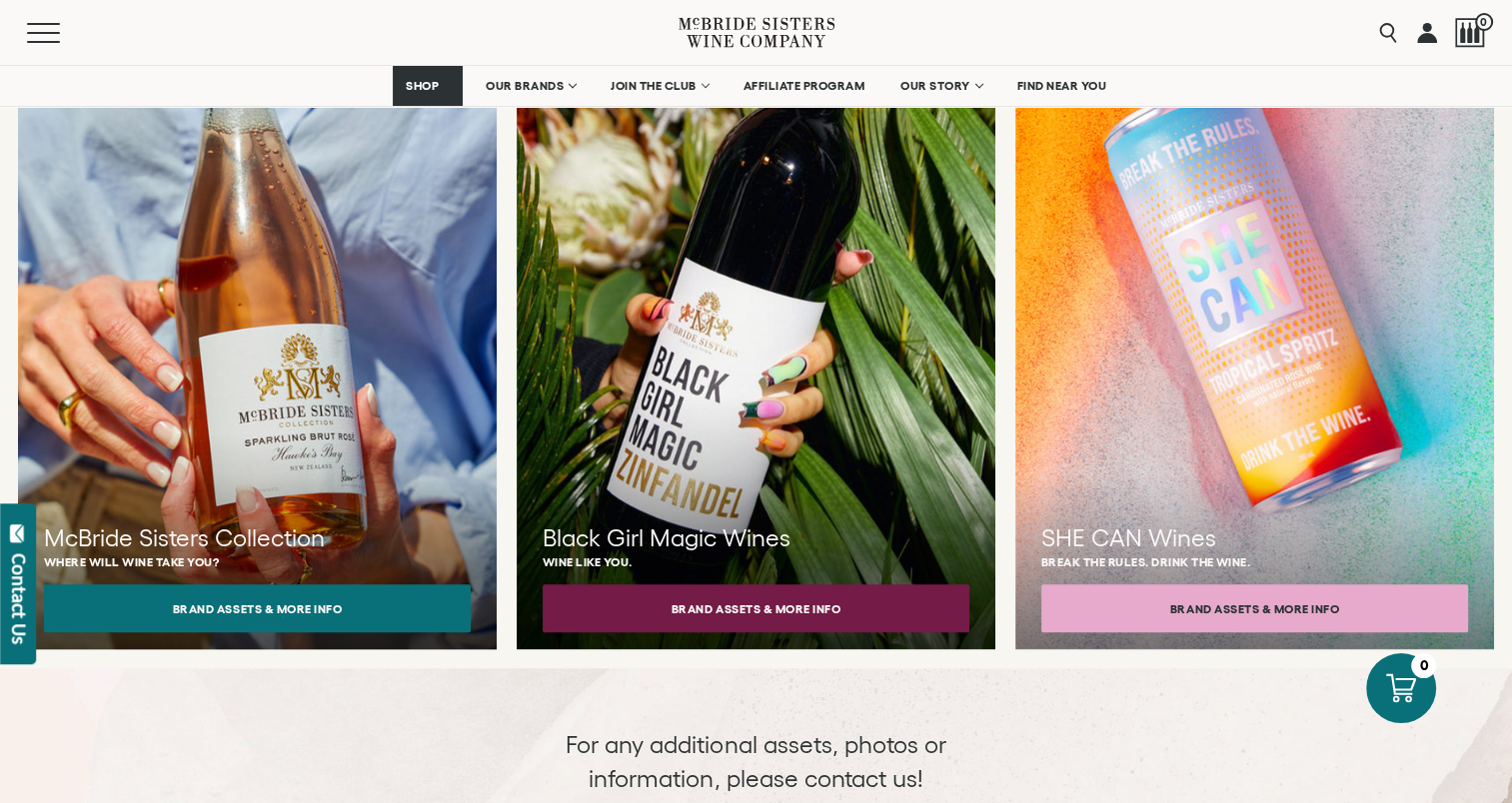 click at bounding box center (257, 309) 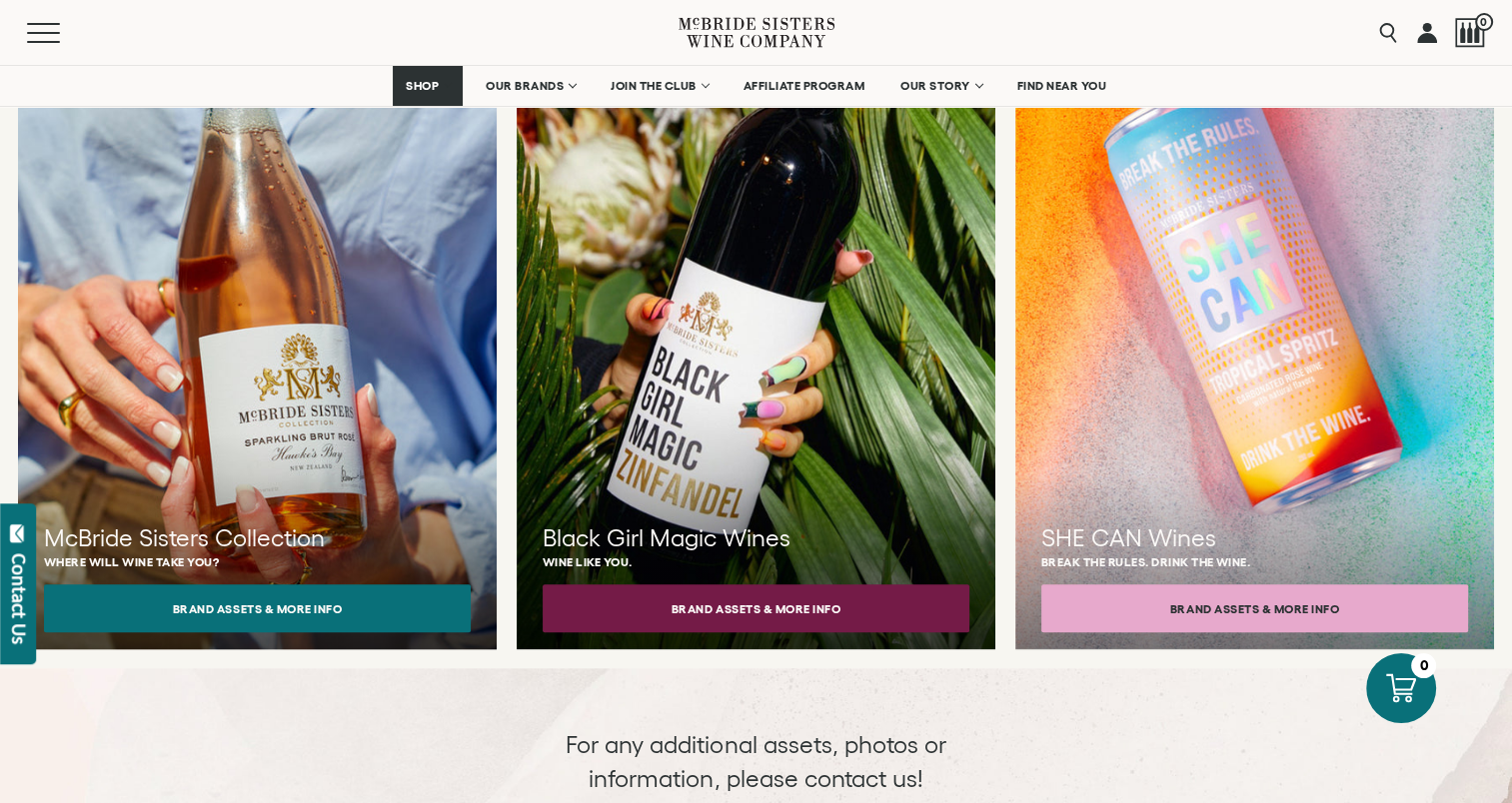 click at bounding box center [257, 309] 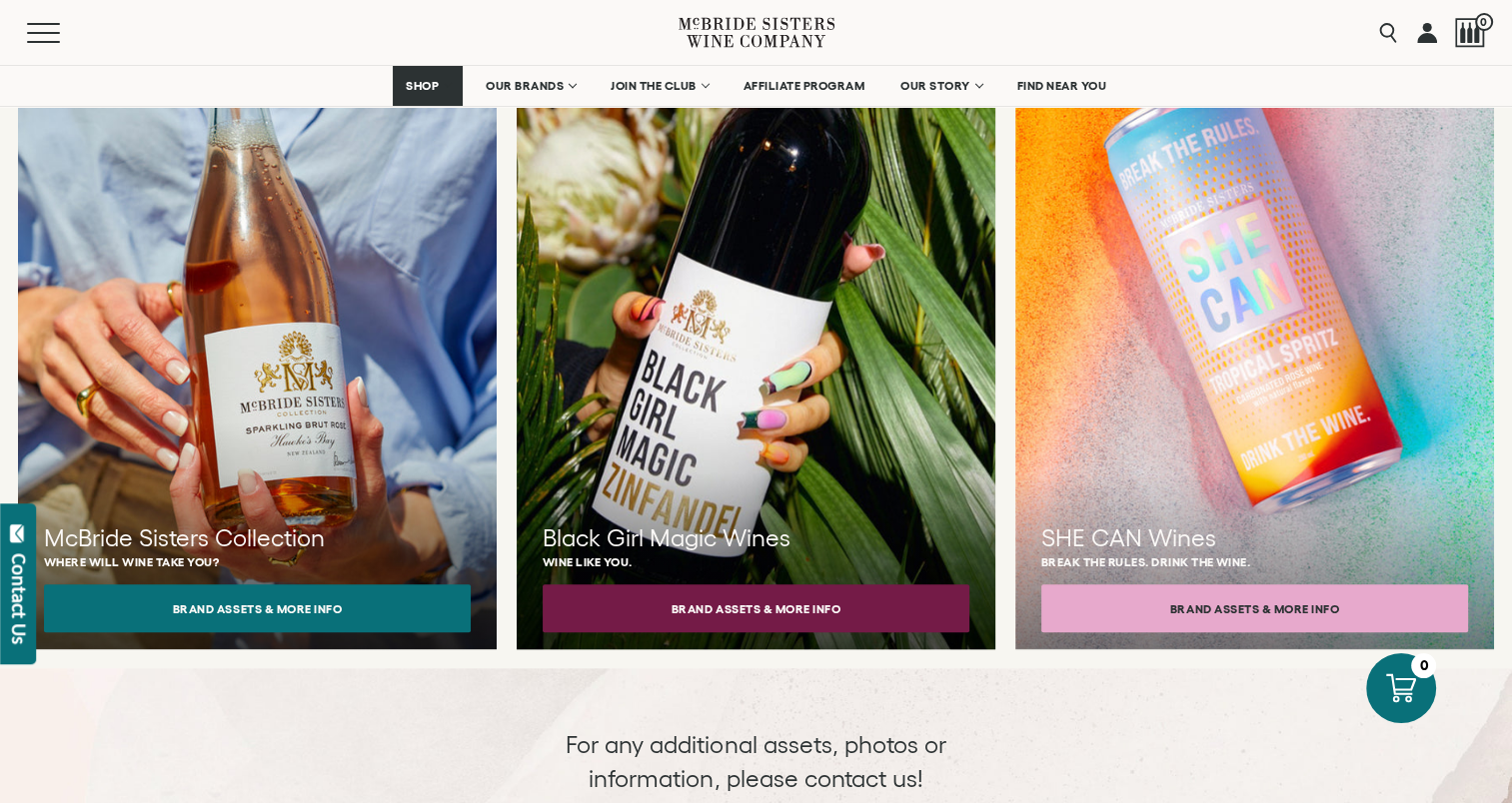 click at bounding box center (756, 309) 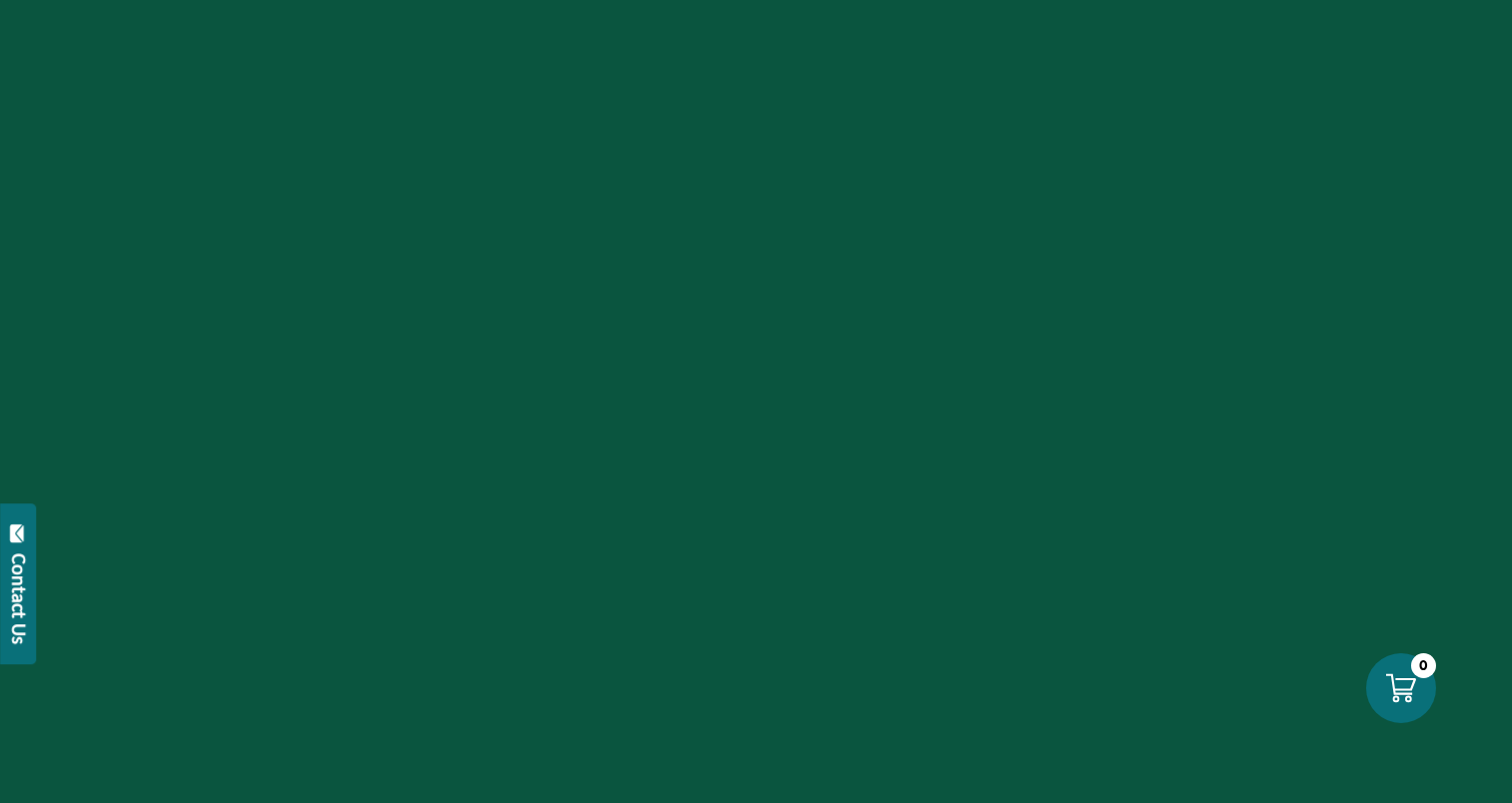 scroll, scrollTop: 0, scrollLeft: 0, axis: both 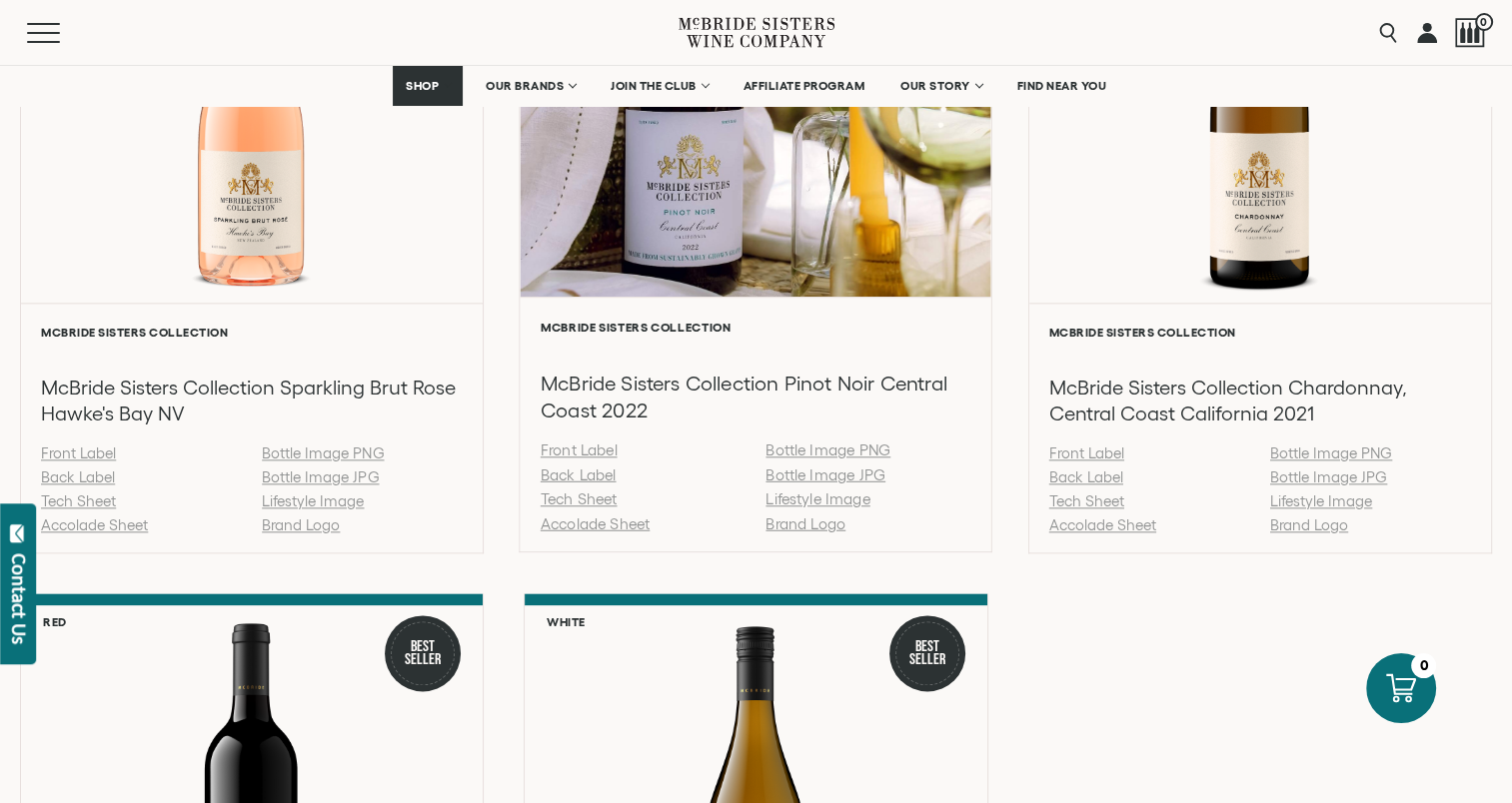 click on "Bottle Image JPG" at bounding box center (826, 473) 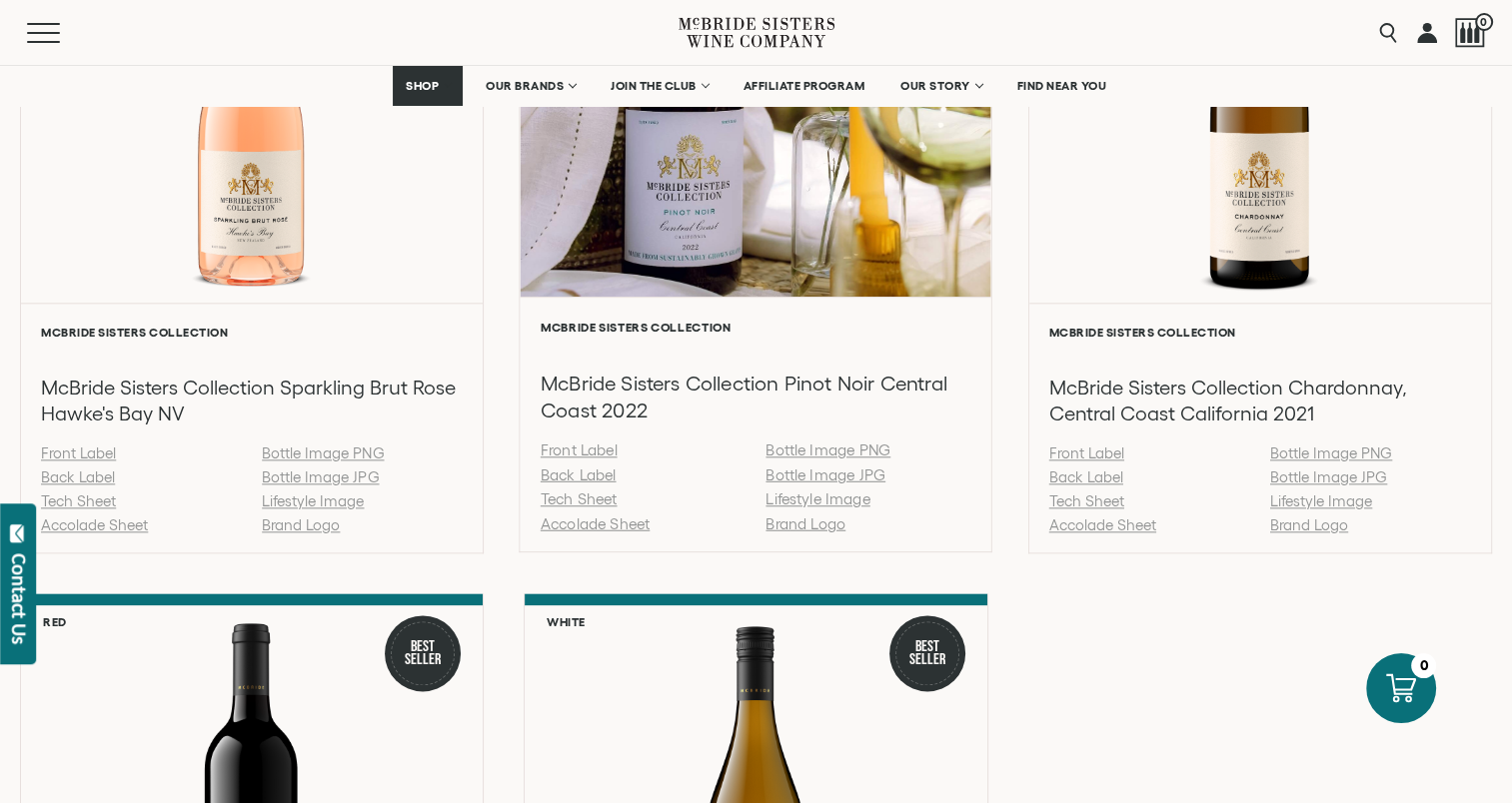 click on "Back Label" at bounding box center [579, 473] 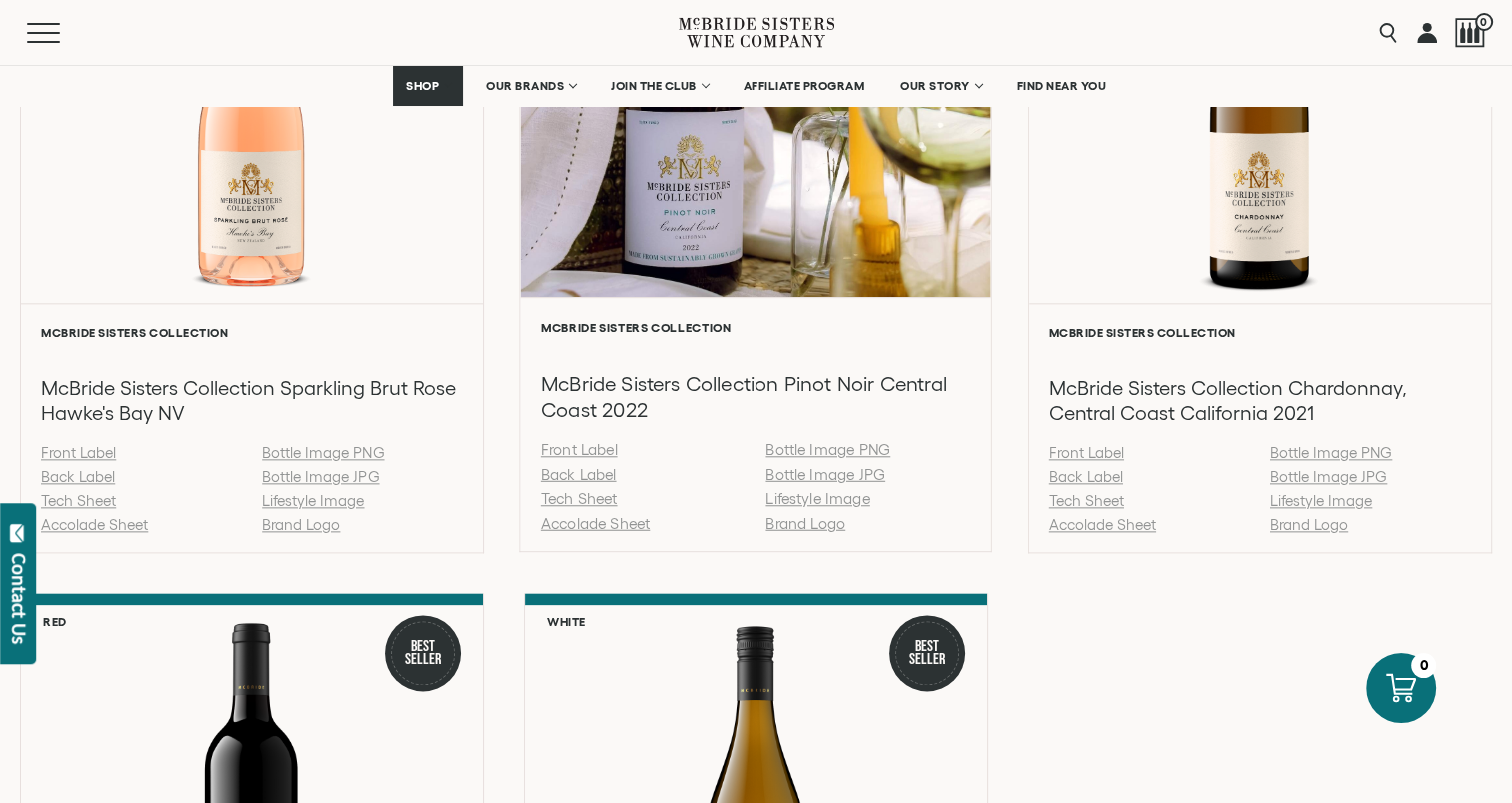 click on "Lifestyle Image" at bounding box center [818, 498] 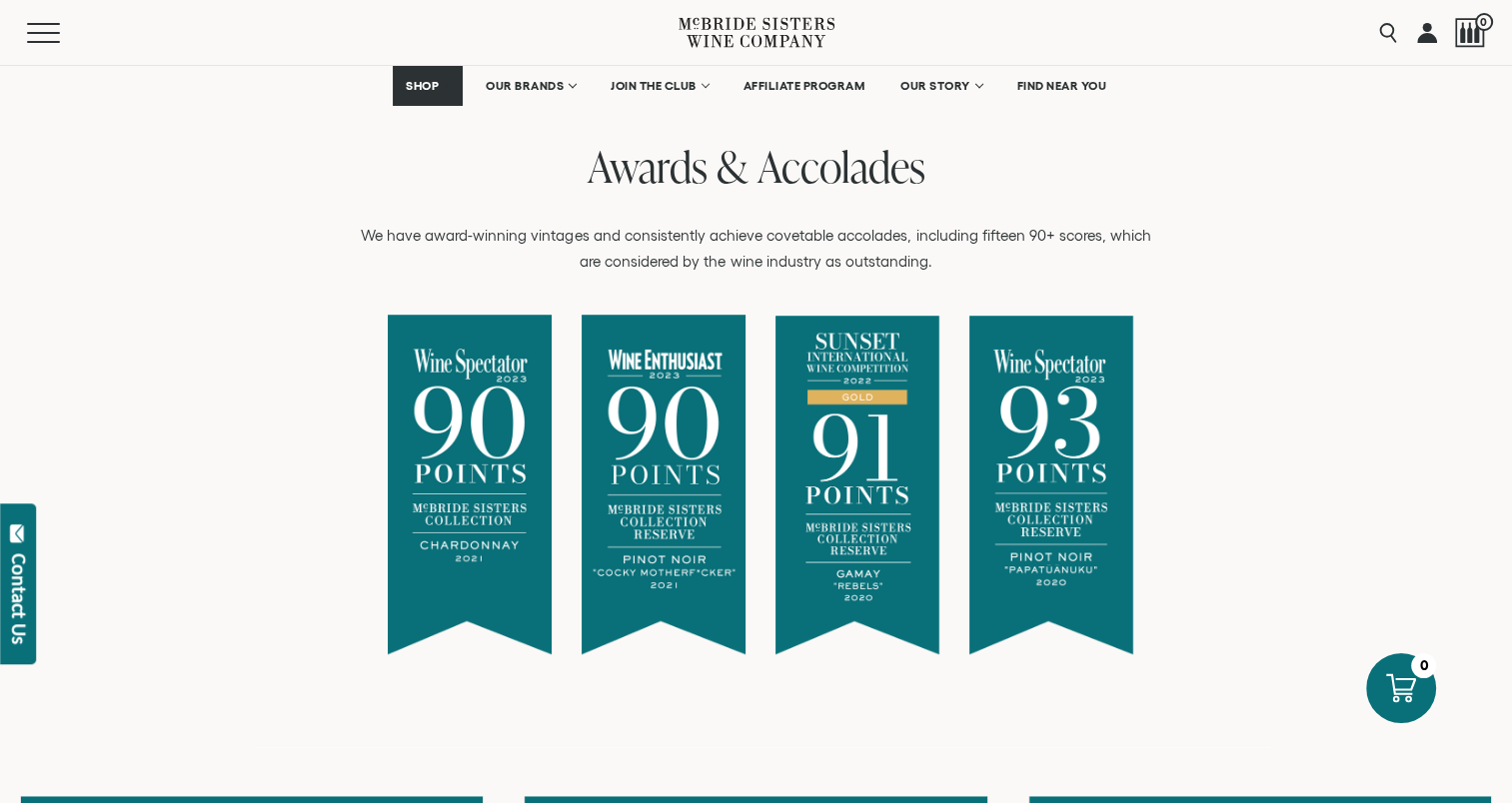 scroll, scrollTop: 1346, scrollLeft: 0, axis: vertical 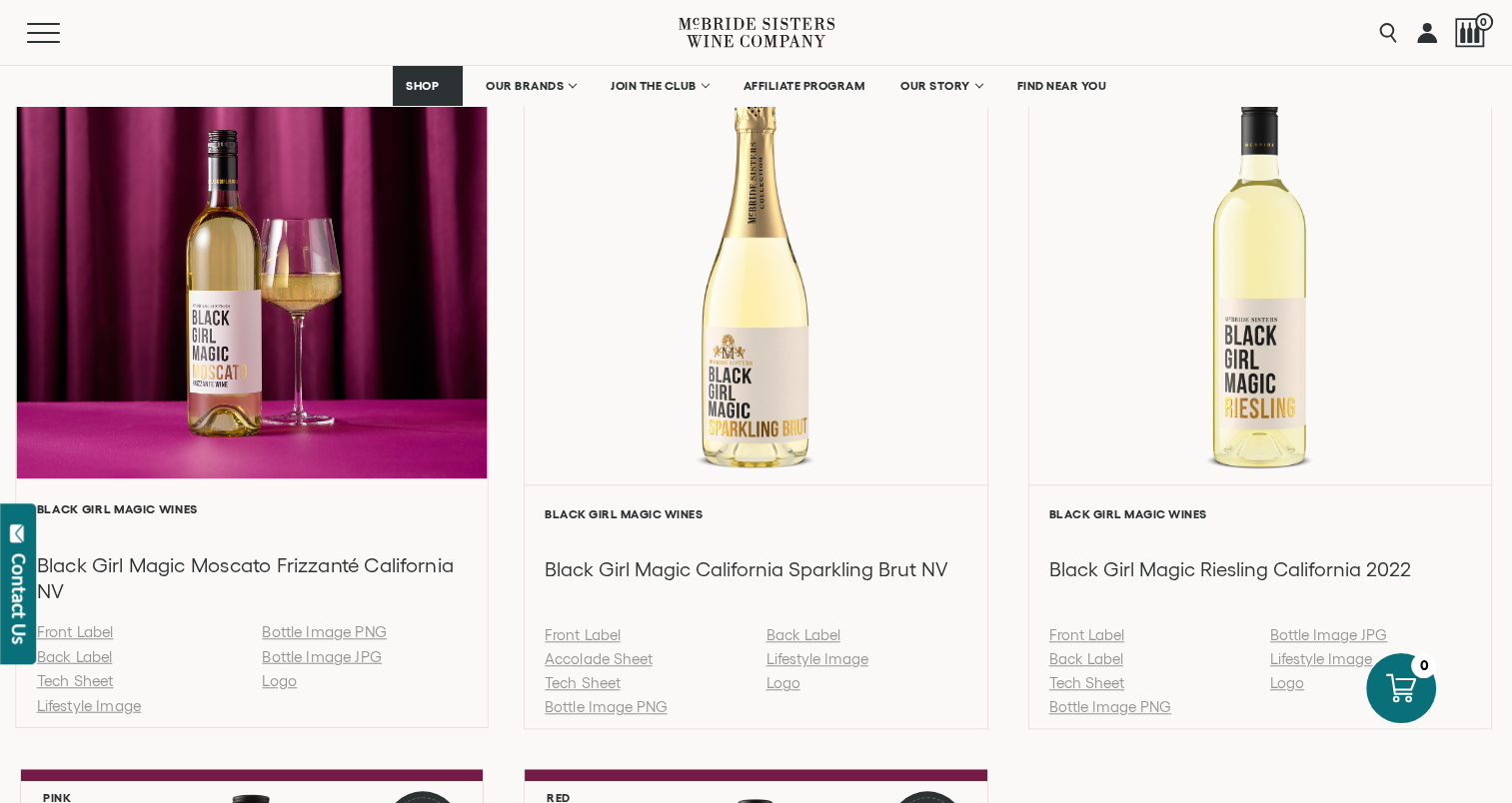 click on "Lifestyle Image" at bounding box center (89, 705) 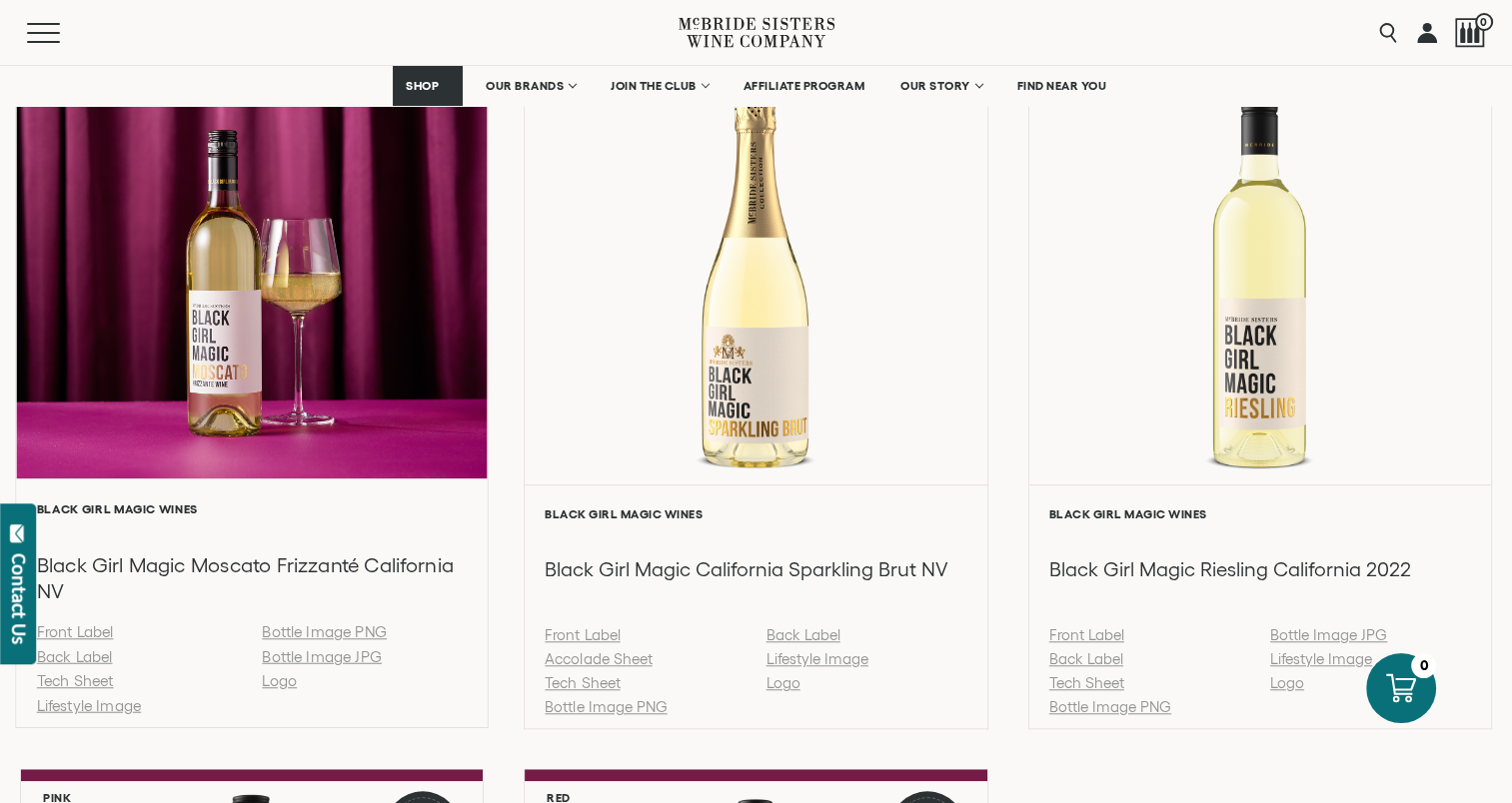 click on "Back Label" at bounding box center [75, 656] 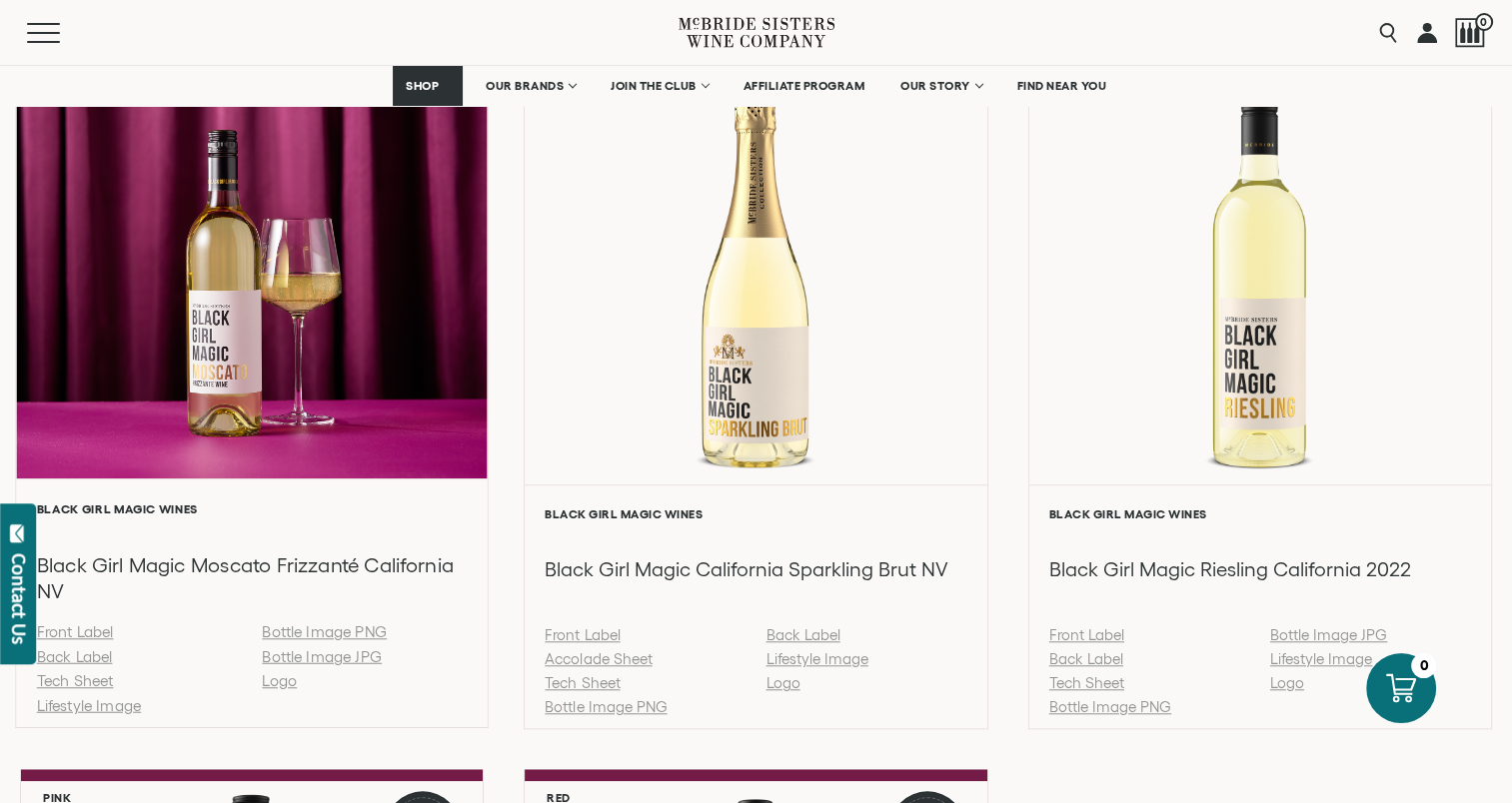 click on "Tech Sheet" at bounding box center [75, 680] 